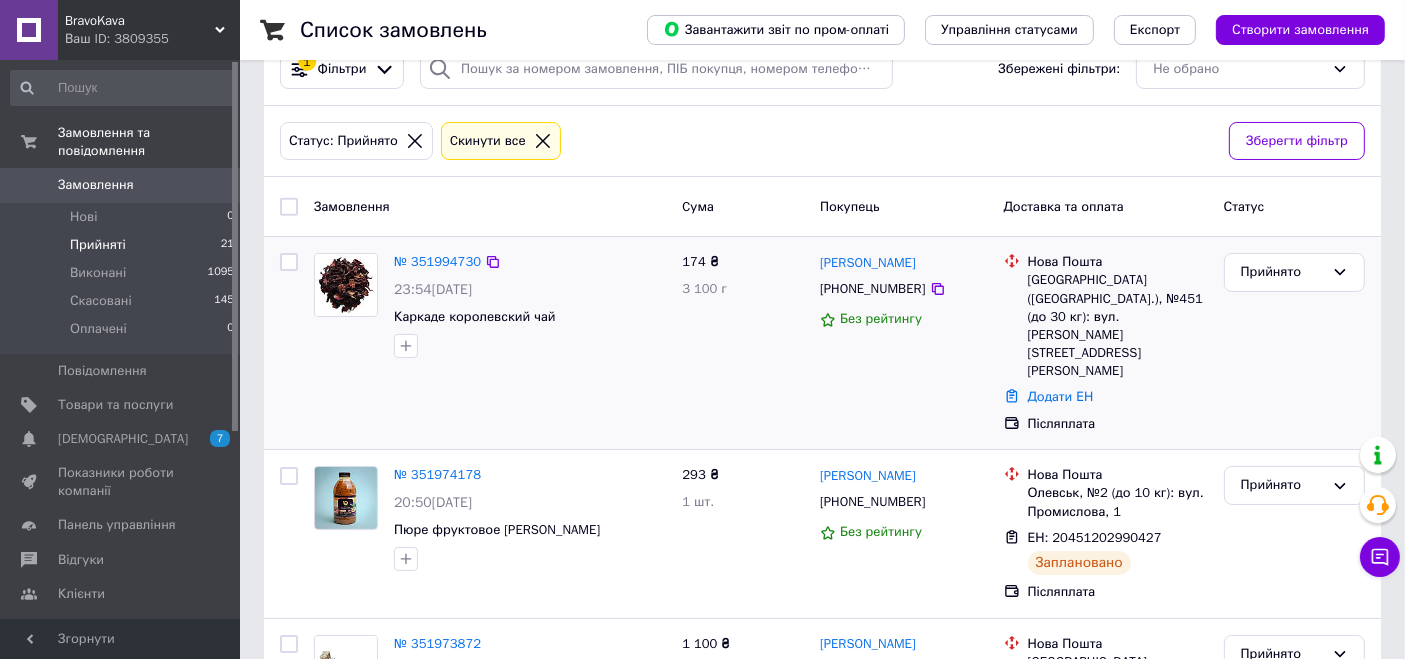 scroll, scrollTop: 0, scrollLeft: 0, axis: both 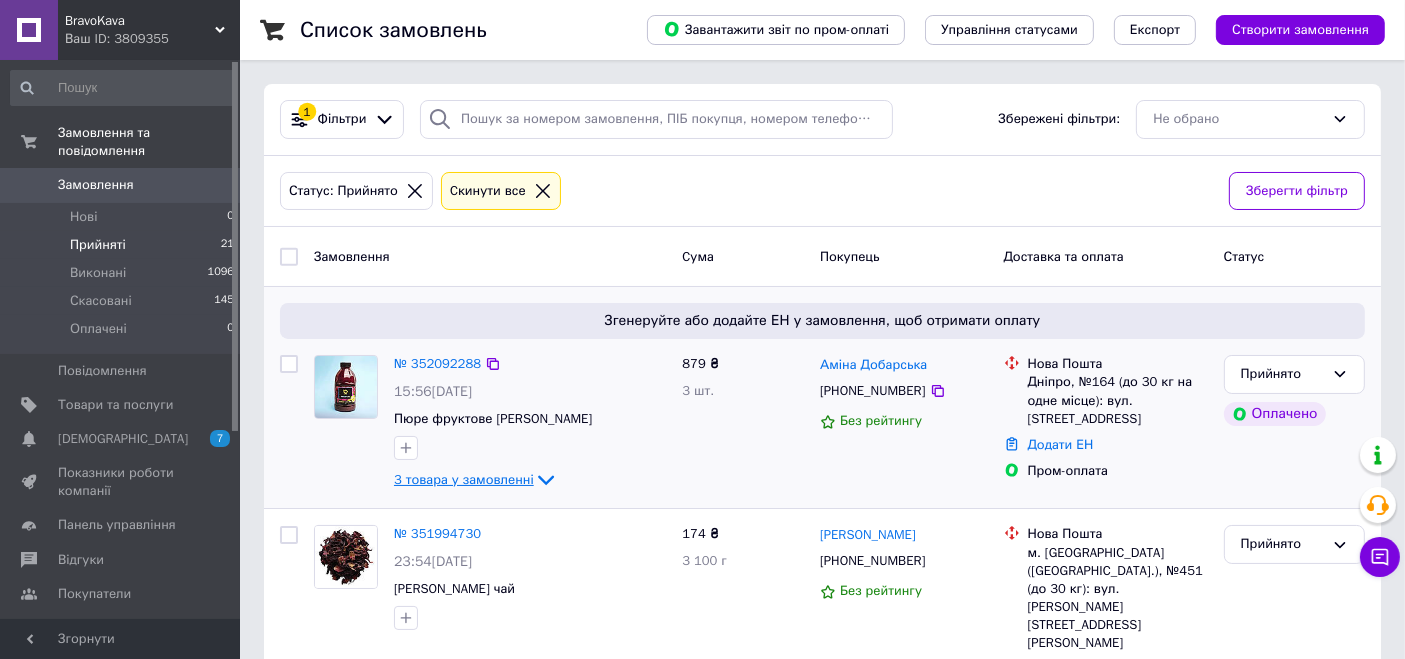 click on "3 товара у замовленні" at bounding box center [464, 479] 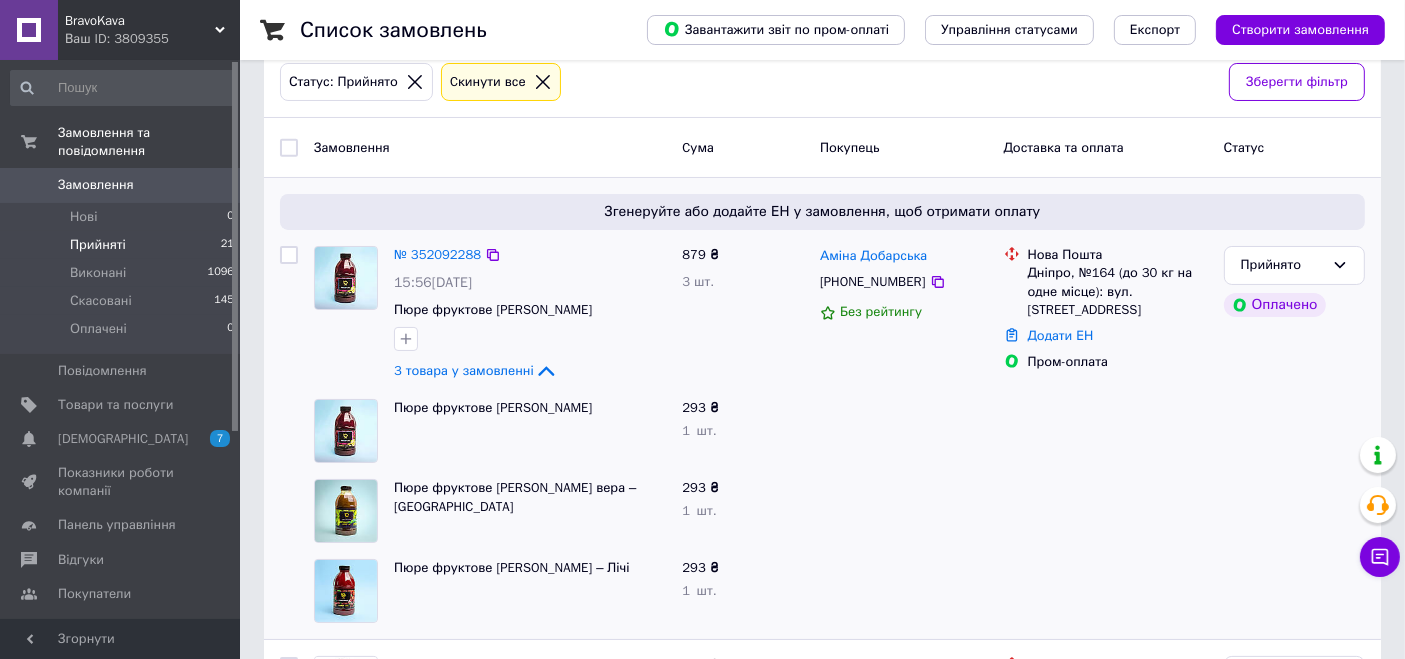 scroll, scrollTop: 111, scrollLeft: 0, axis: vertical 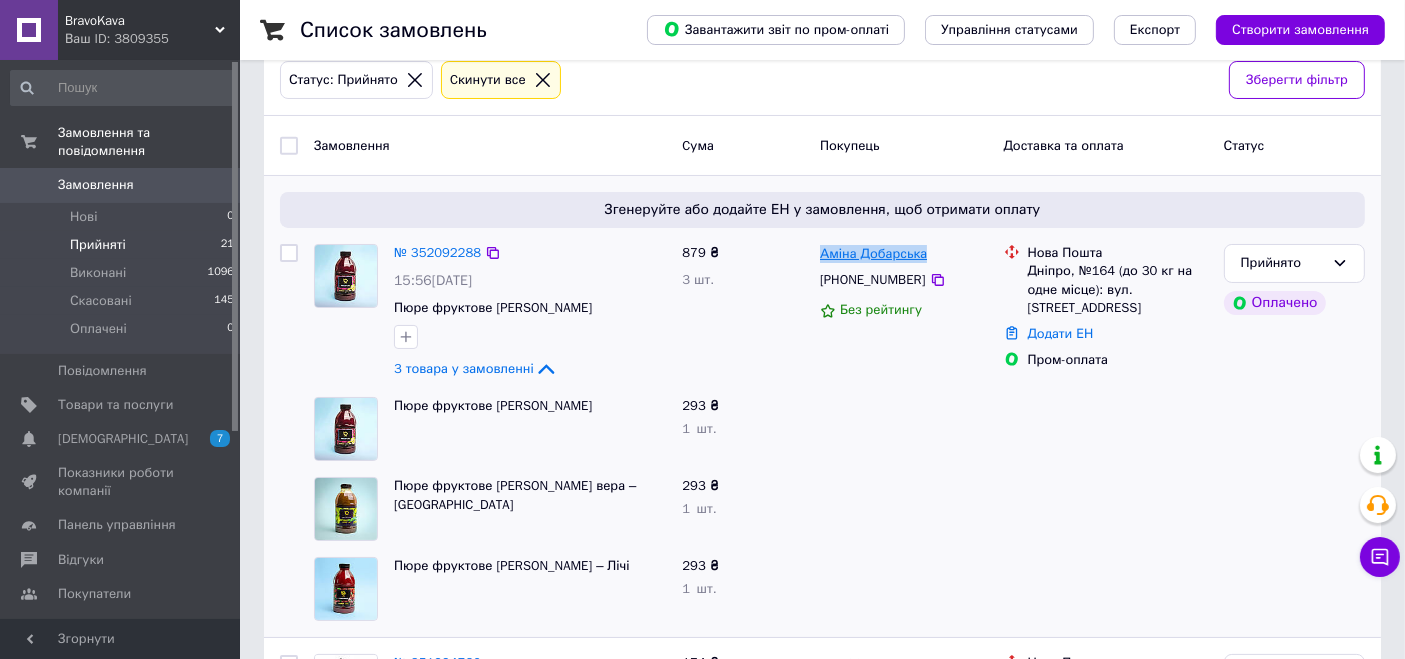 drag, startPoint x: 945, startPoint y: 250, endPoint x: 820, endPoint y: 251, distance: 125.004 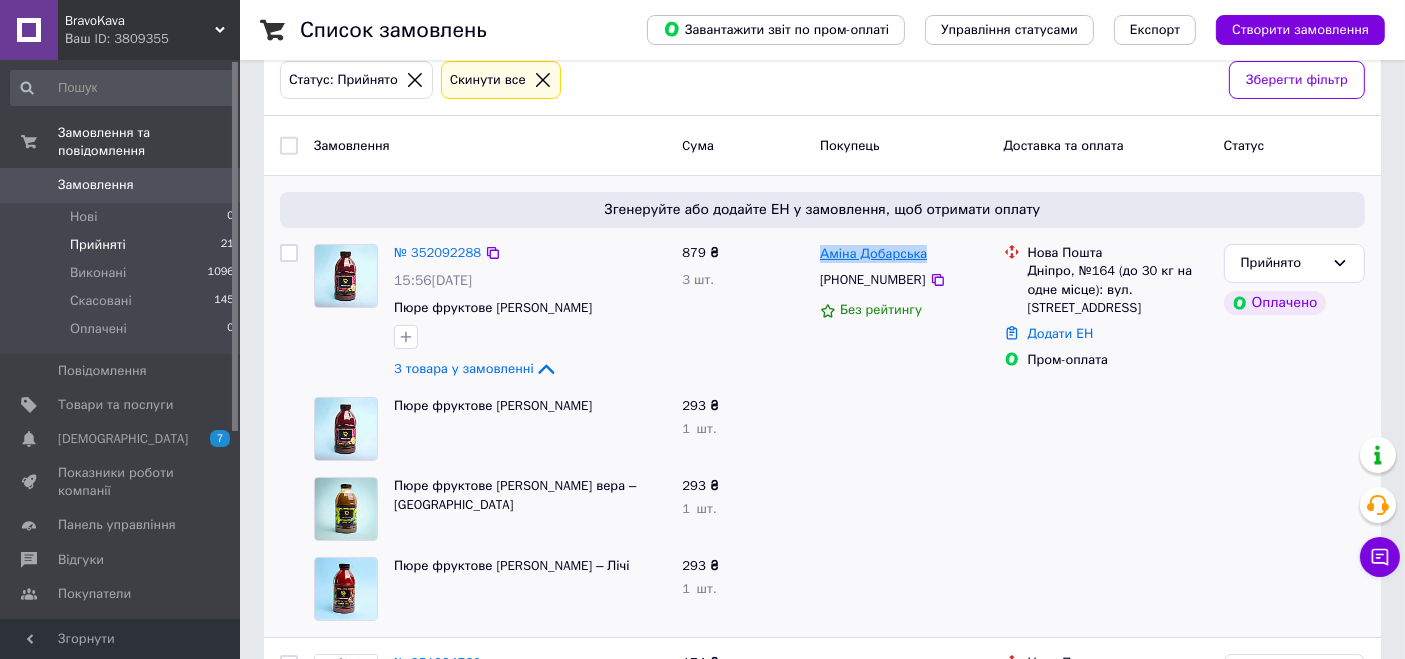 copy on "Аміна Добарська" 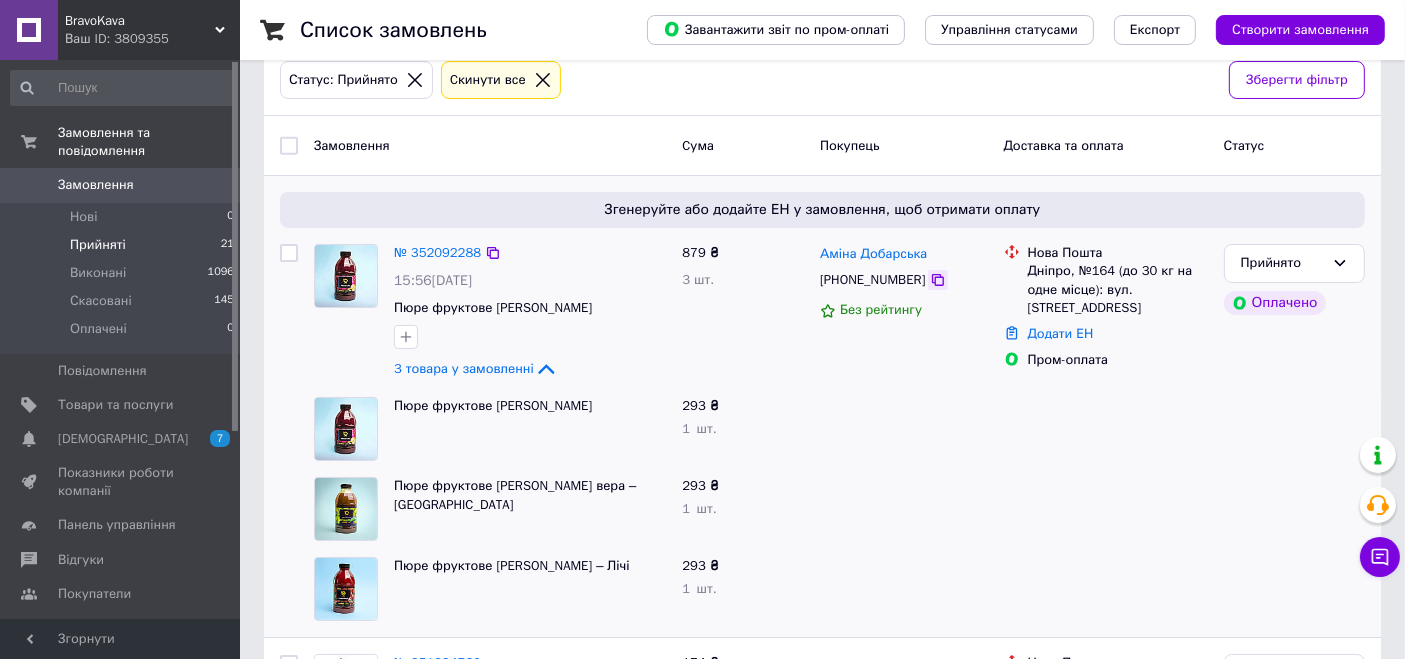 click 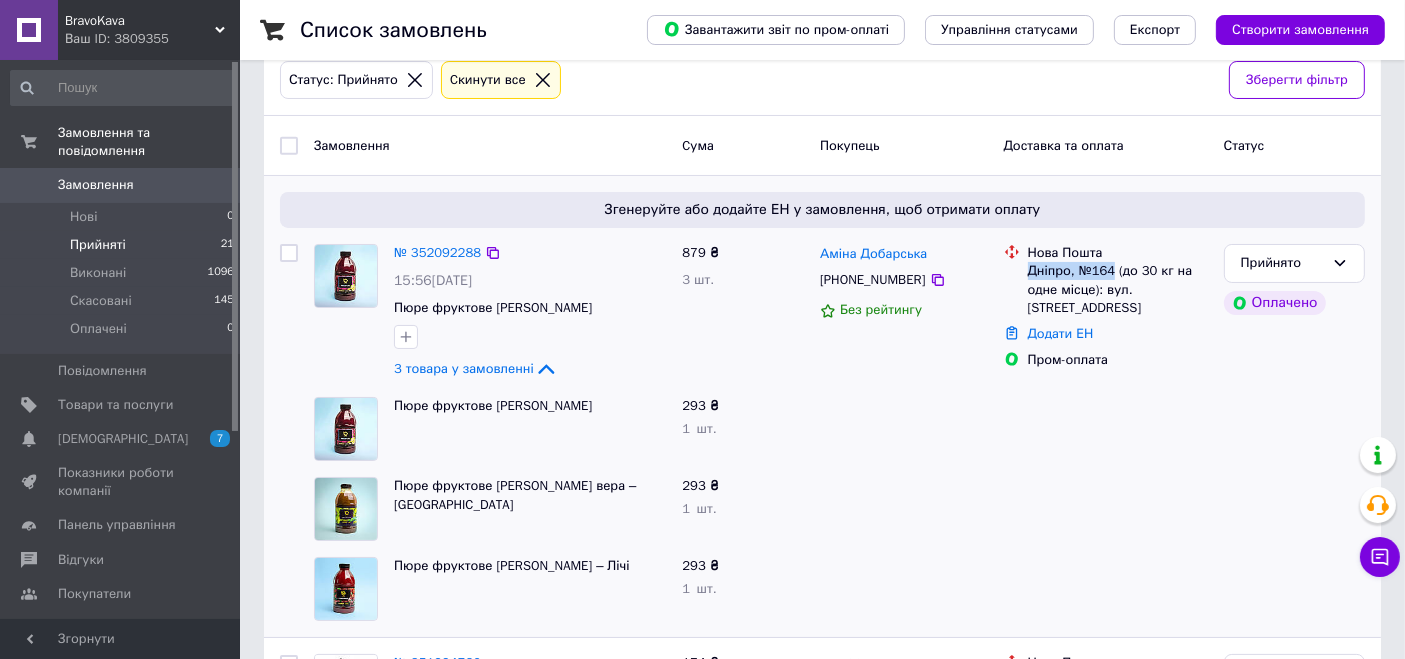 drag, startPoint x: 1029, startPoint y: 270, endPoint x: 1111, endPoint y: 265, distance: 82.1523 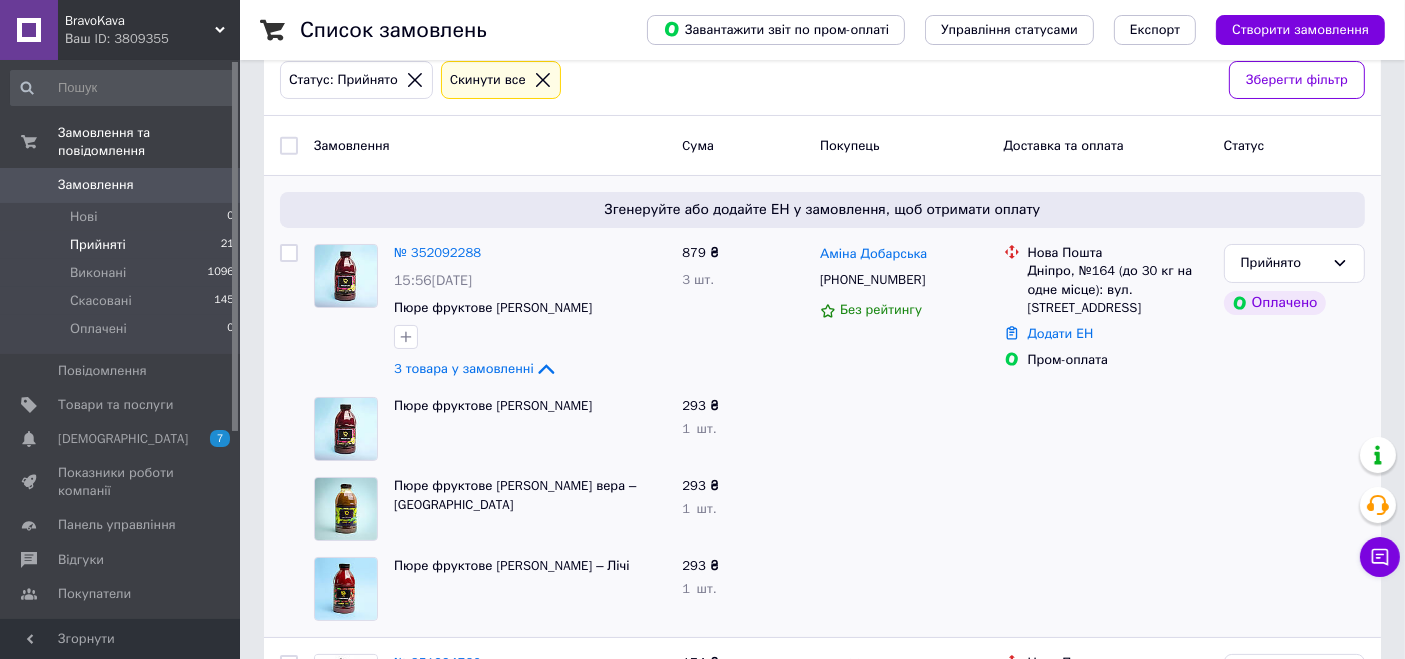 click on "Прийняті" at bounding box center (98, 245) 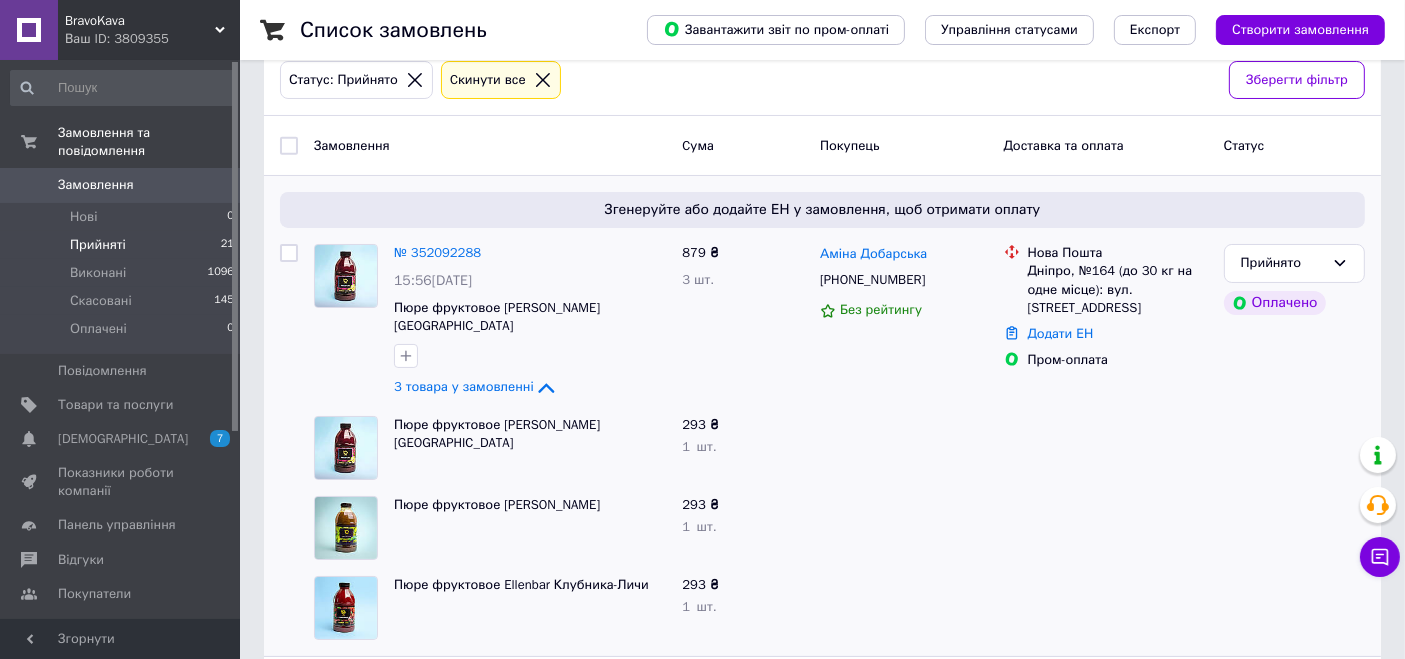 scroll, scrollTop: 0, scrollLeft: 0, axis: both 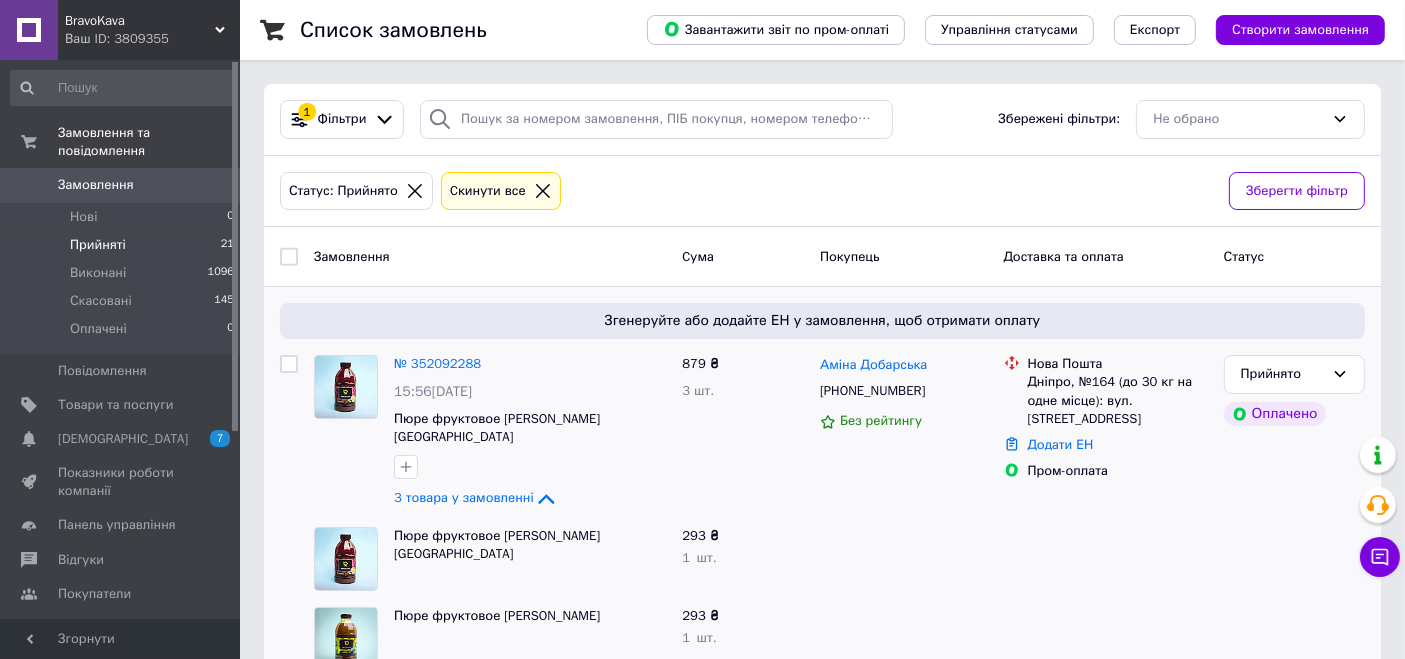 click on "Прийняті" at bounding box center [98, 245] 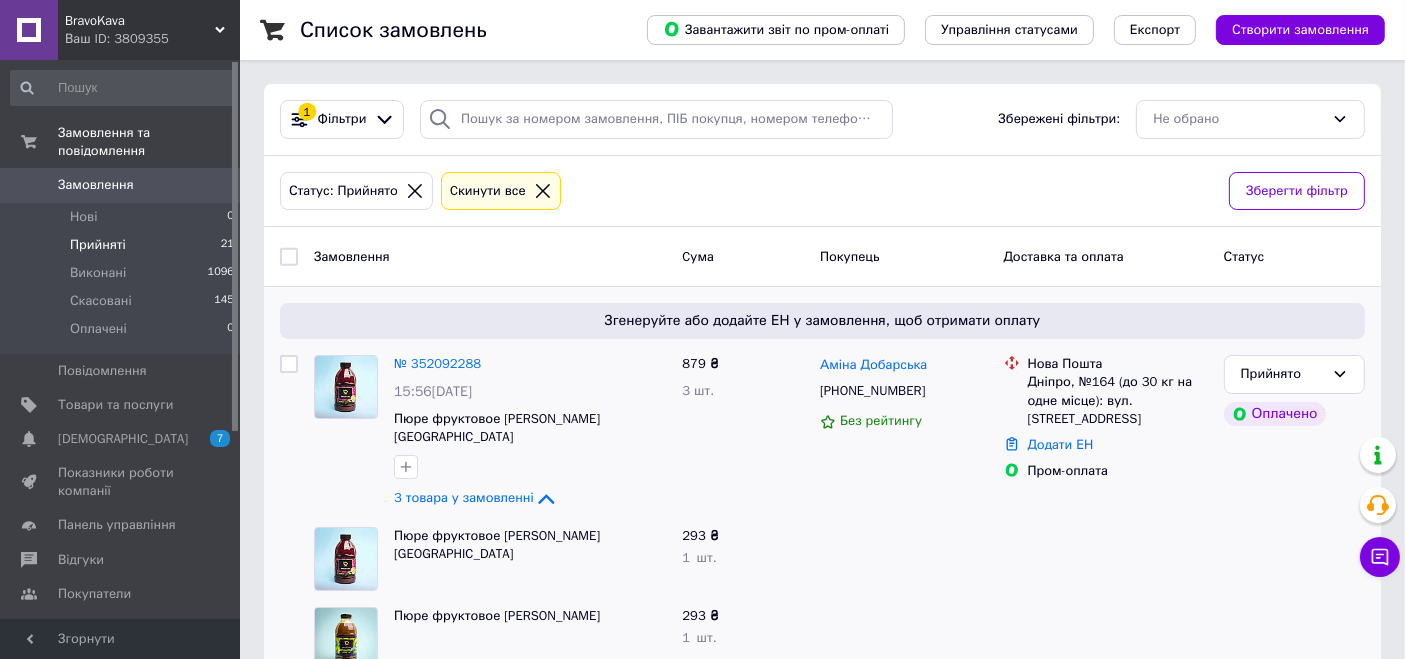 click on "3 товара у замовленні" at bounding box center [464, 498] 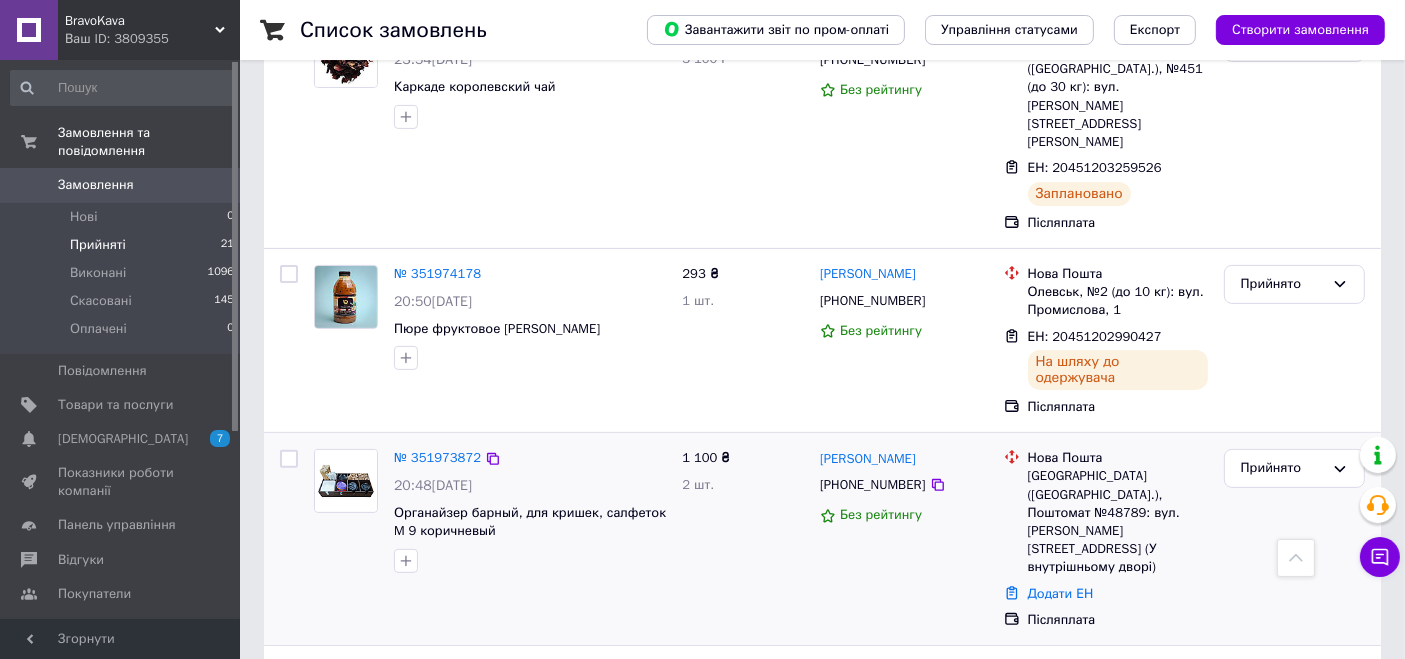 scroll, scrollTop: 555, scrollLeft: 0, axis: vertical 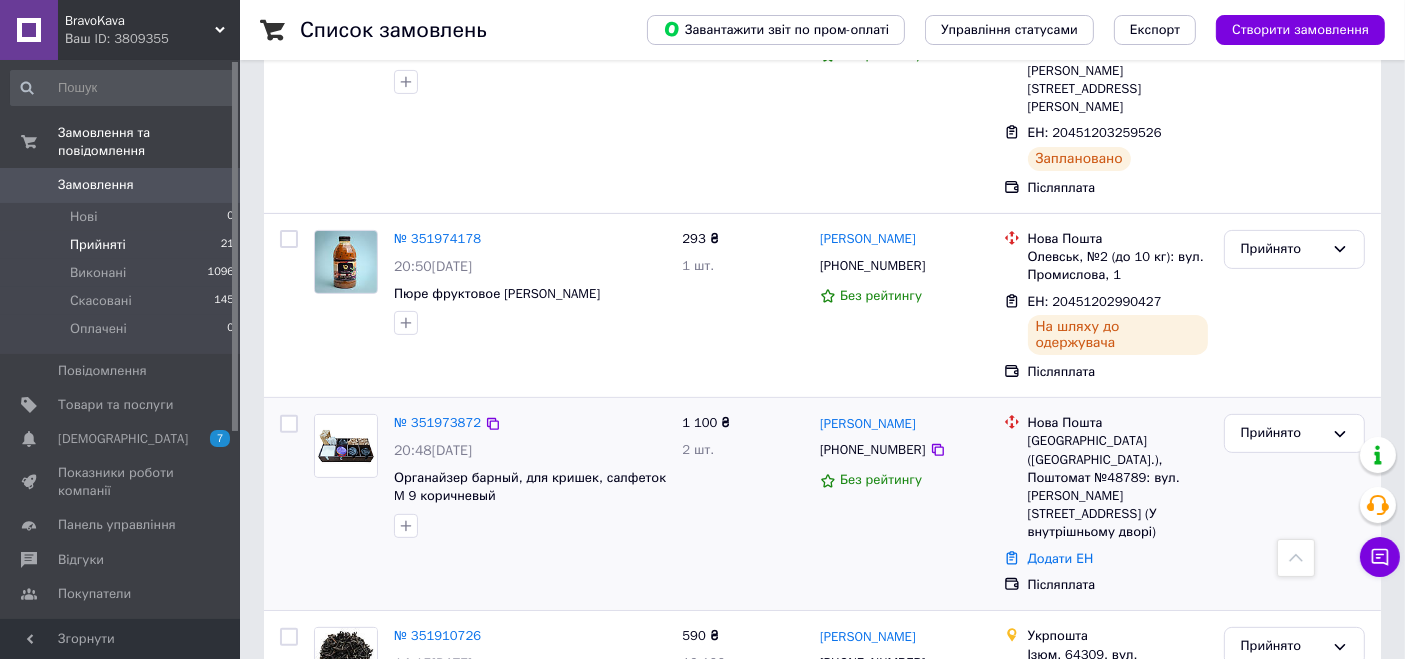 click on "Додати ЕН" at bounding box center [1118, 559] 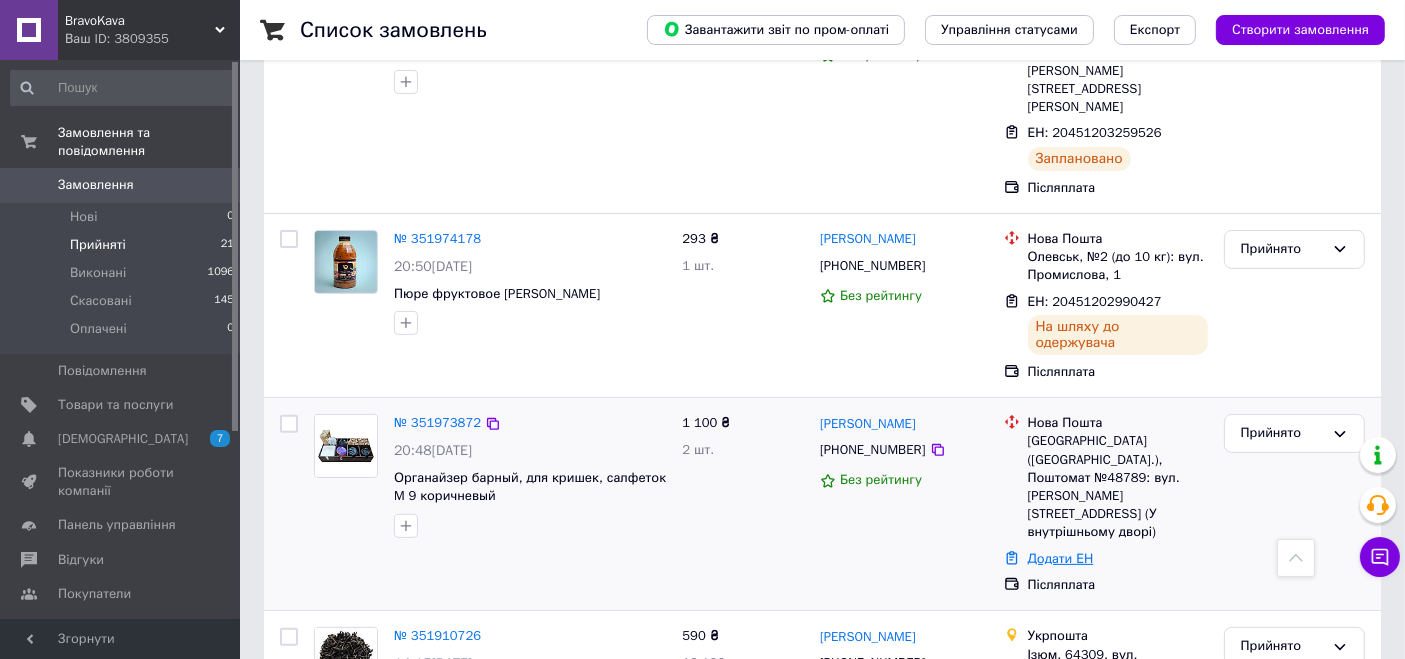 click on "Додати ЕН" at bounding box center [1061, 558] 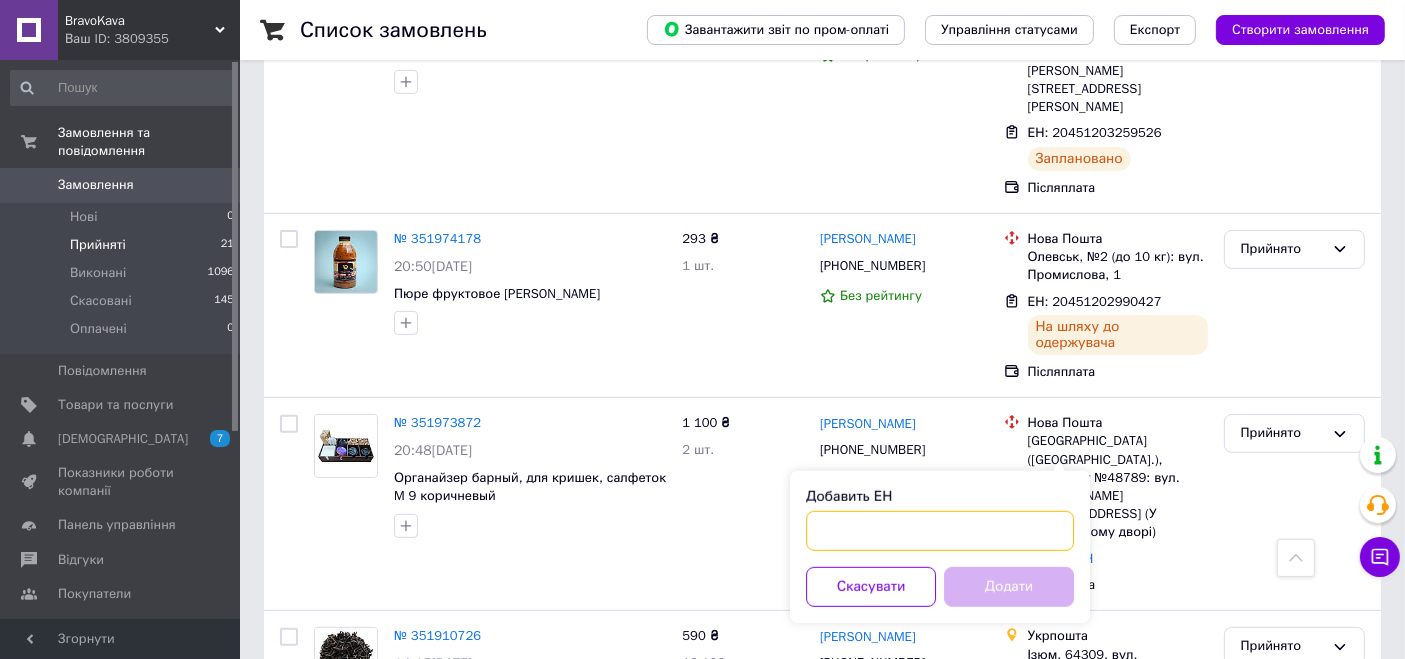 paste on "20451203323192" 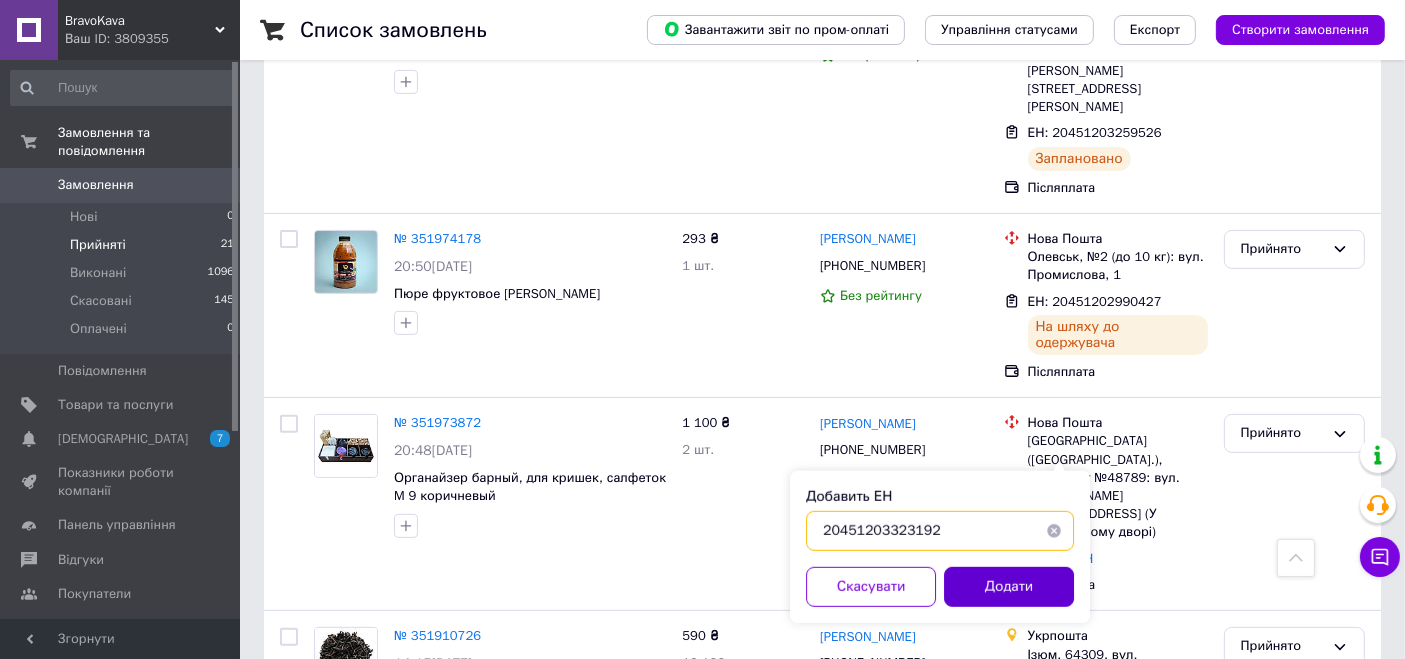 type on "20451203323192" 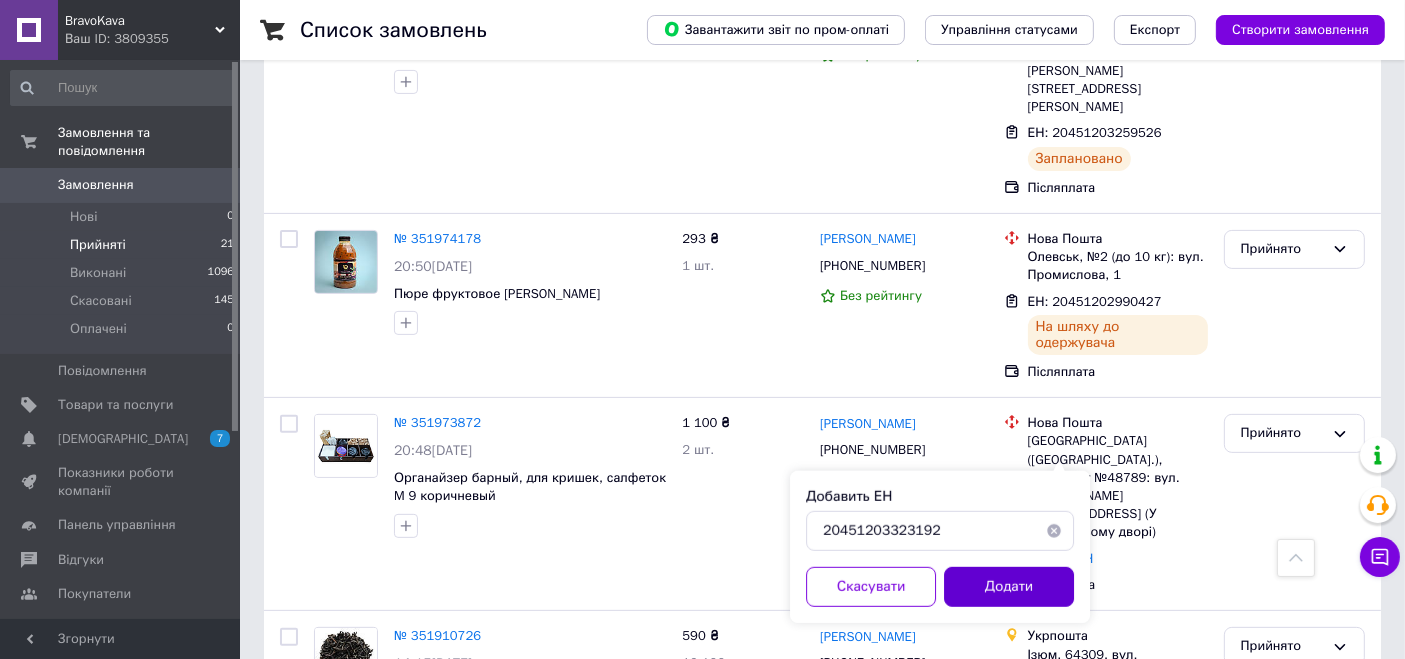 click on "Додати" at bounding box center [1009, 587] 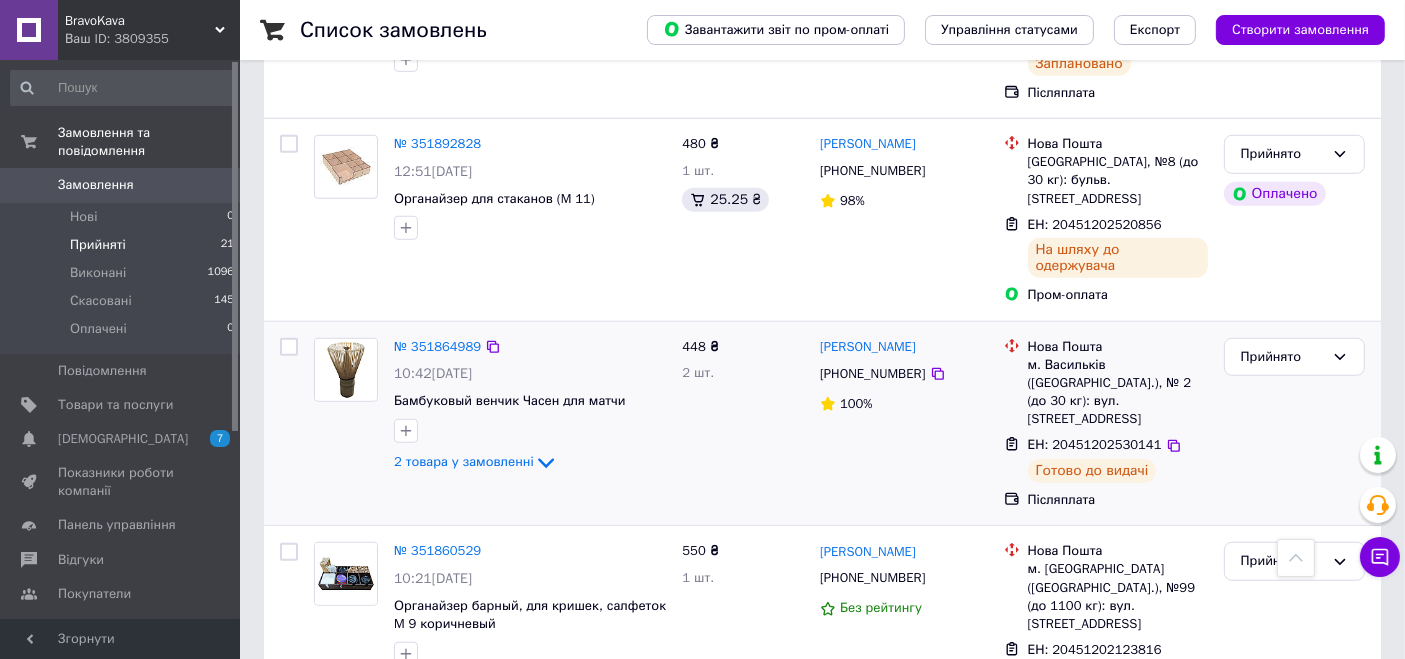 scroll, scrollTop: 1555, scrollLeft: 0, axis: vertical 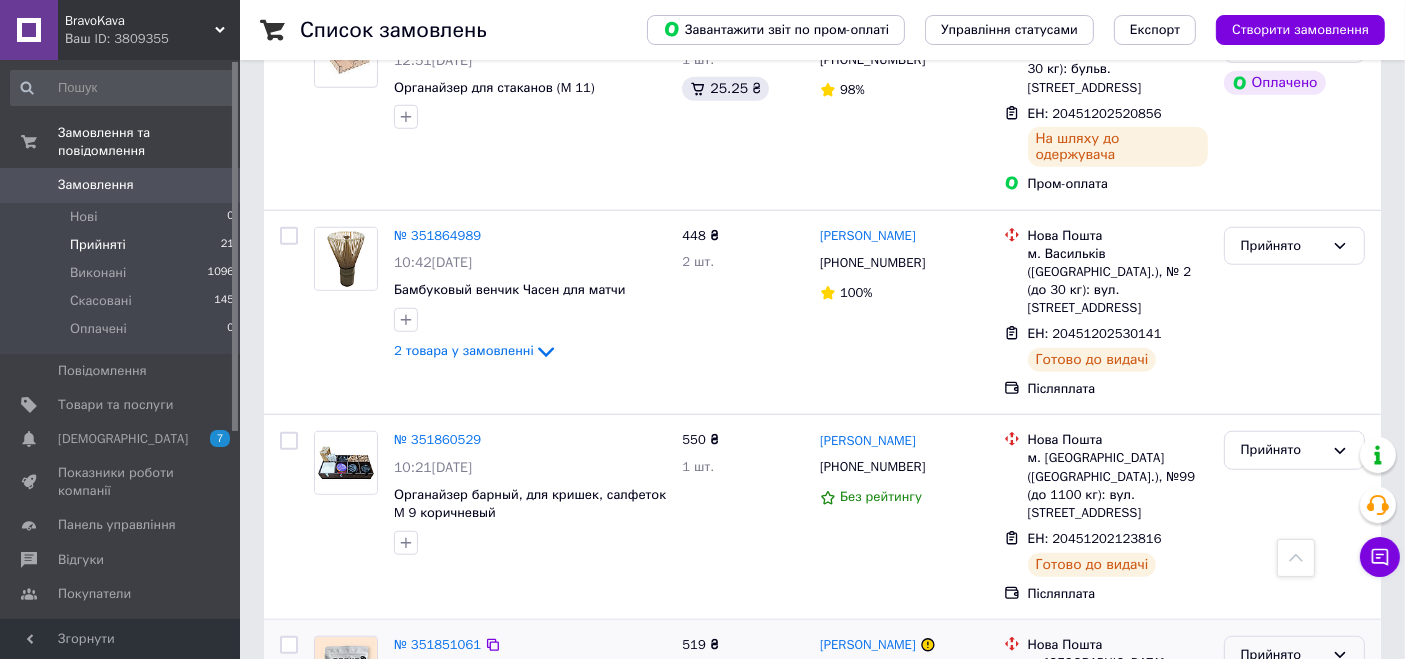 click on "Прийнято" at bounding box center (1282, 655) 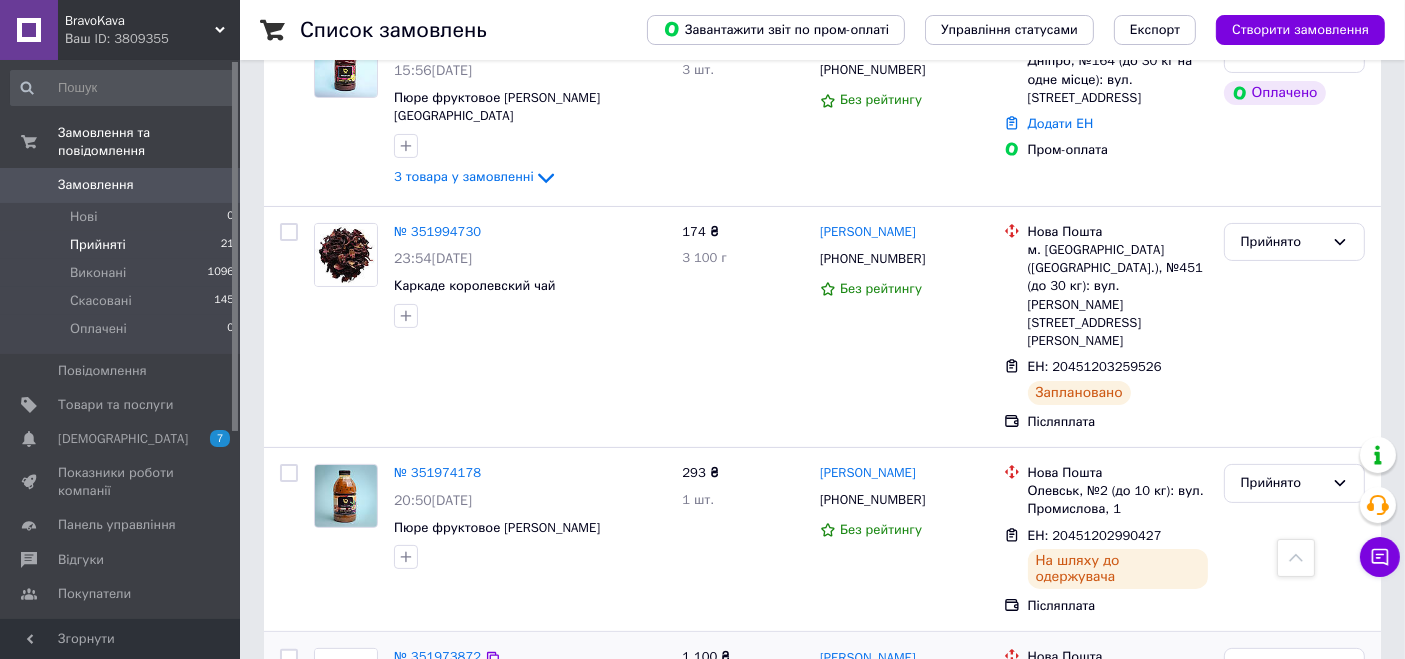 scroll, scrollTop: 104, scrollLeft: 0, axis: vertical 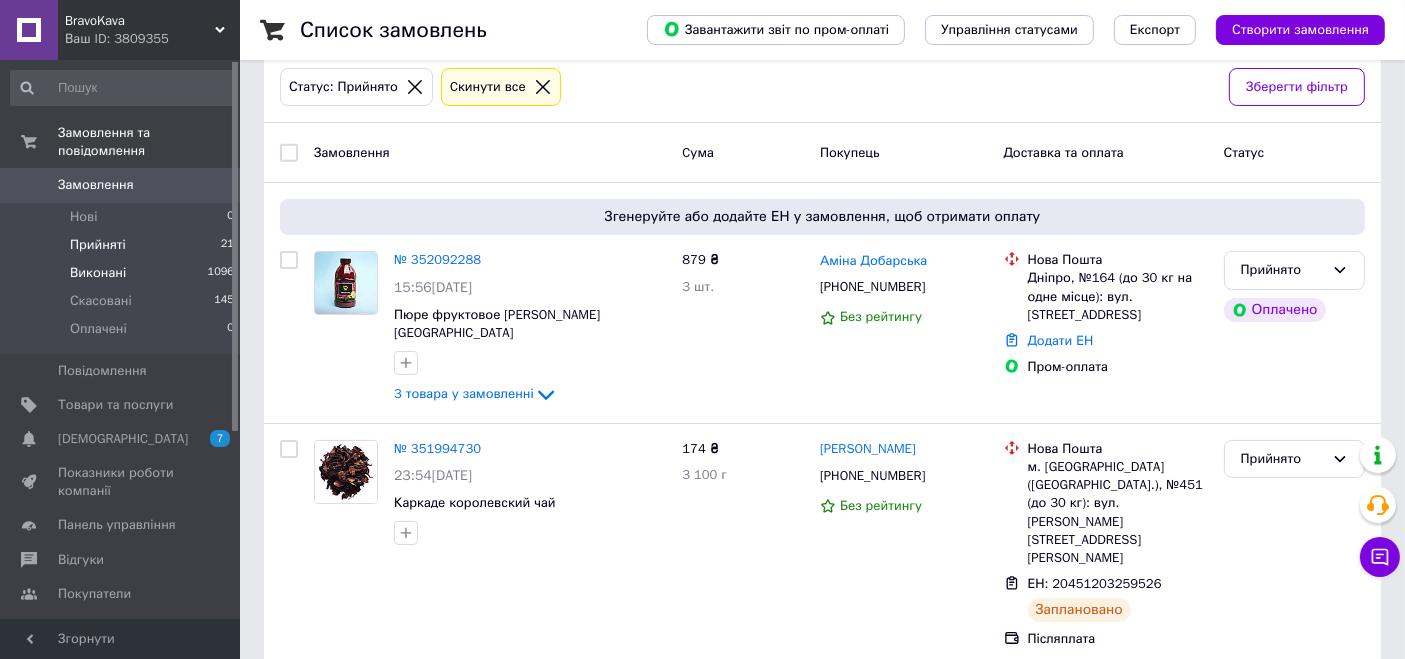 click on "Виконані 1096" at bounding box center (123, 273) 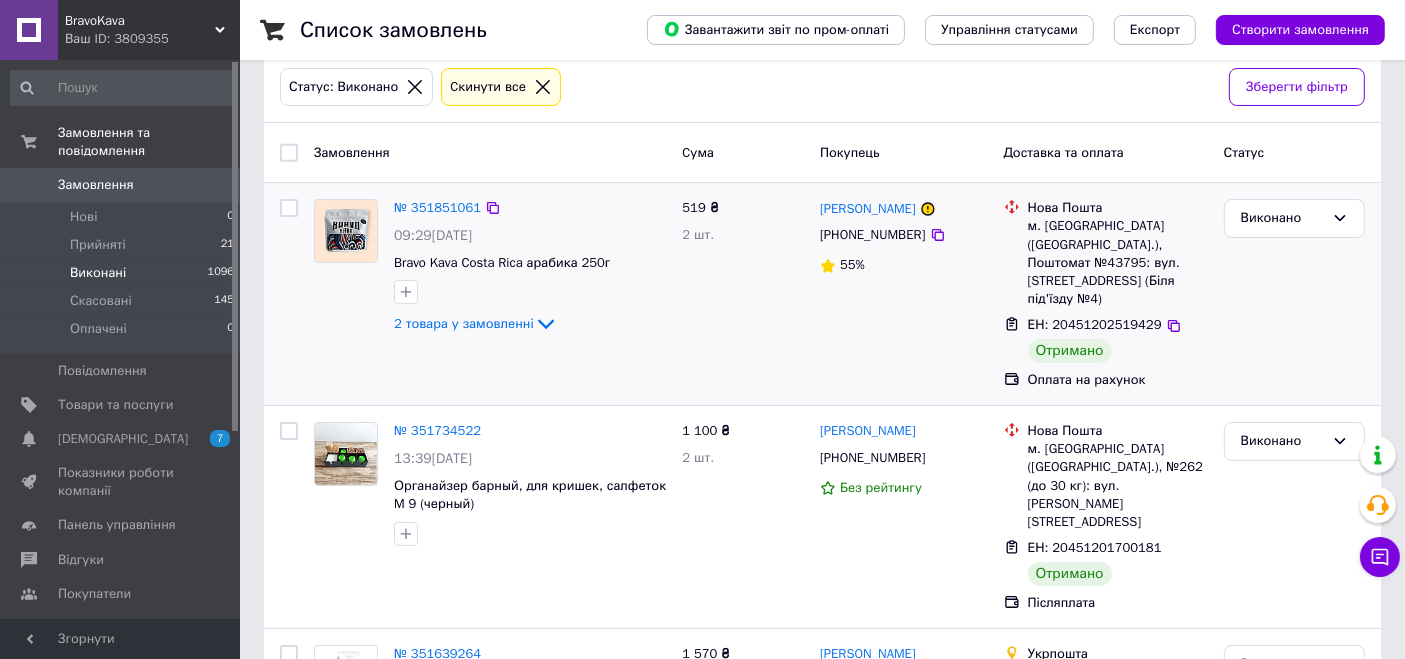 scroll, scrollTop: 0, scrollLeft: 0, axis: both 